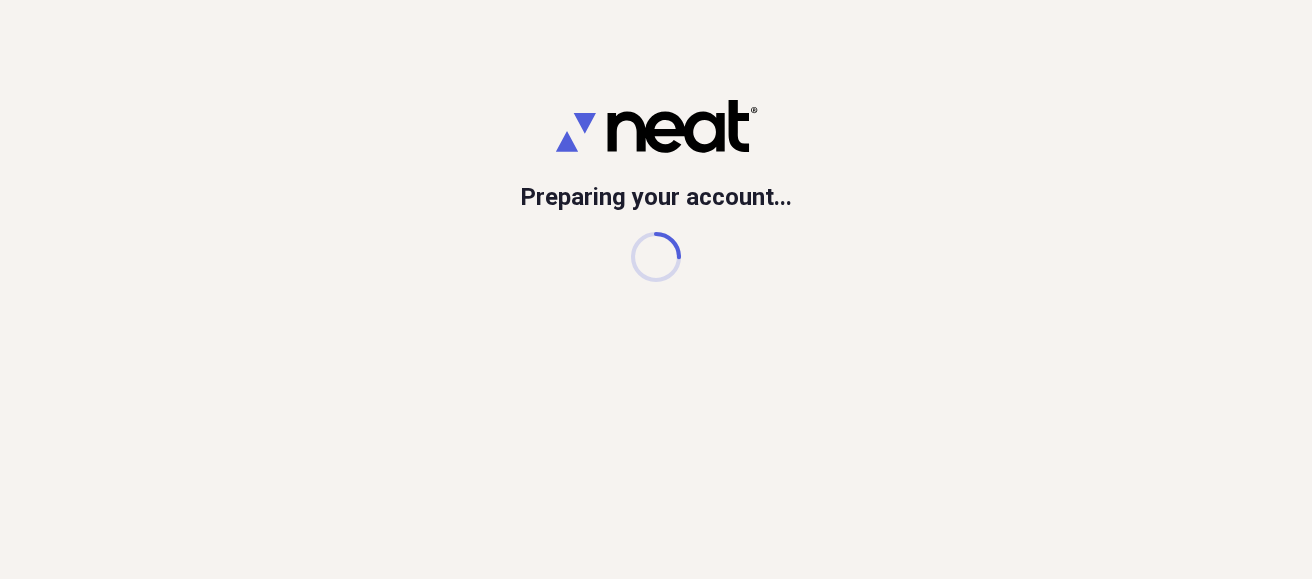 scroll, scrollTop: 0, scrollLeft: 0, axis: both 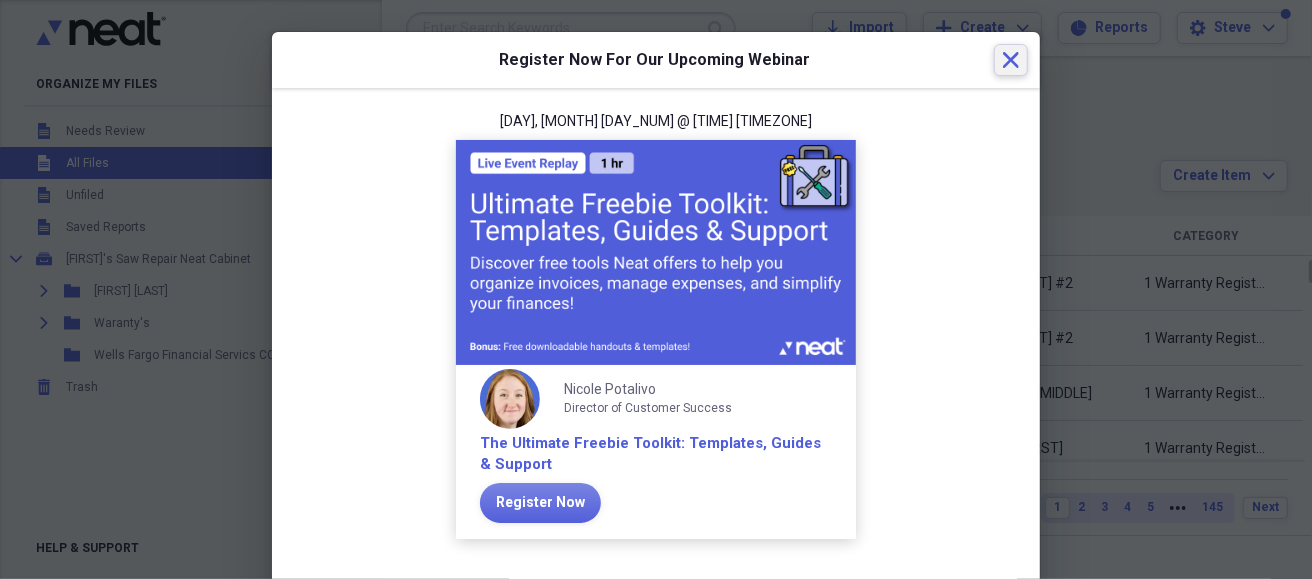 click on "Close" at bounding box center (1011, 60) 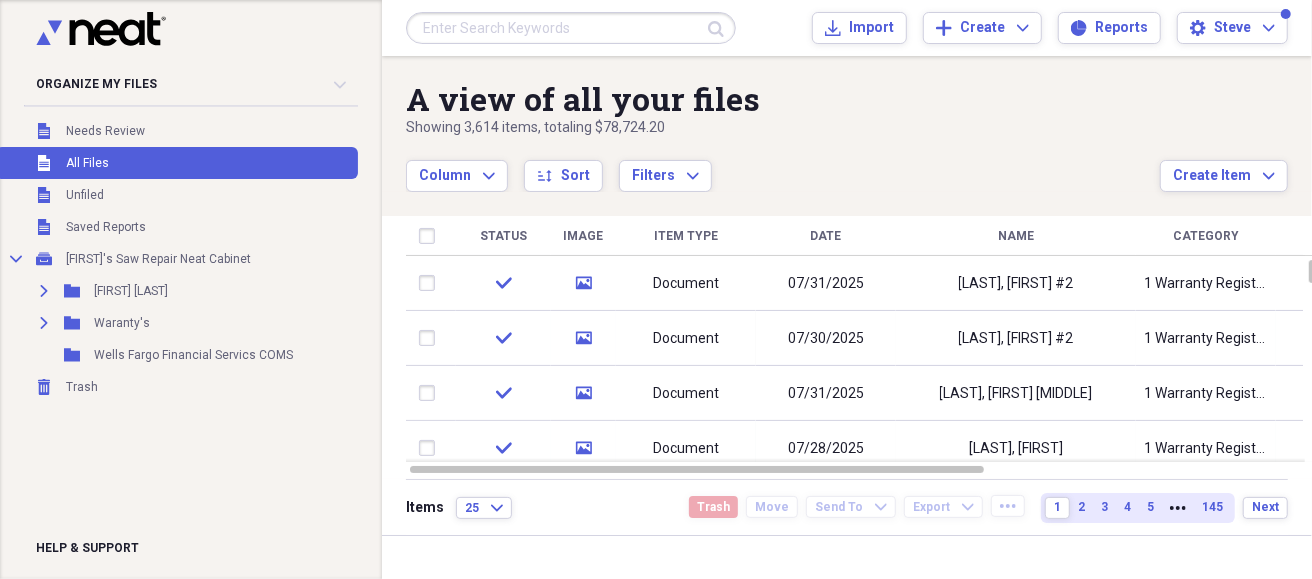 click at bounding box center [571, 28] 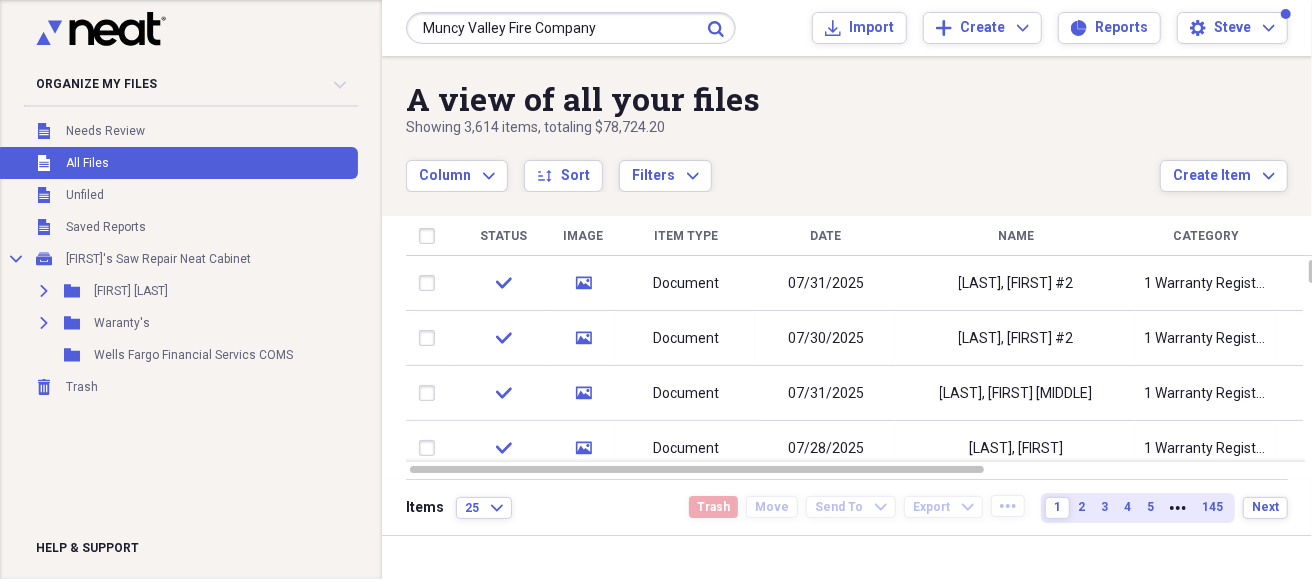 type on "Muncy Valley Fire Company" 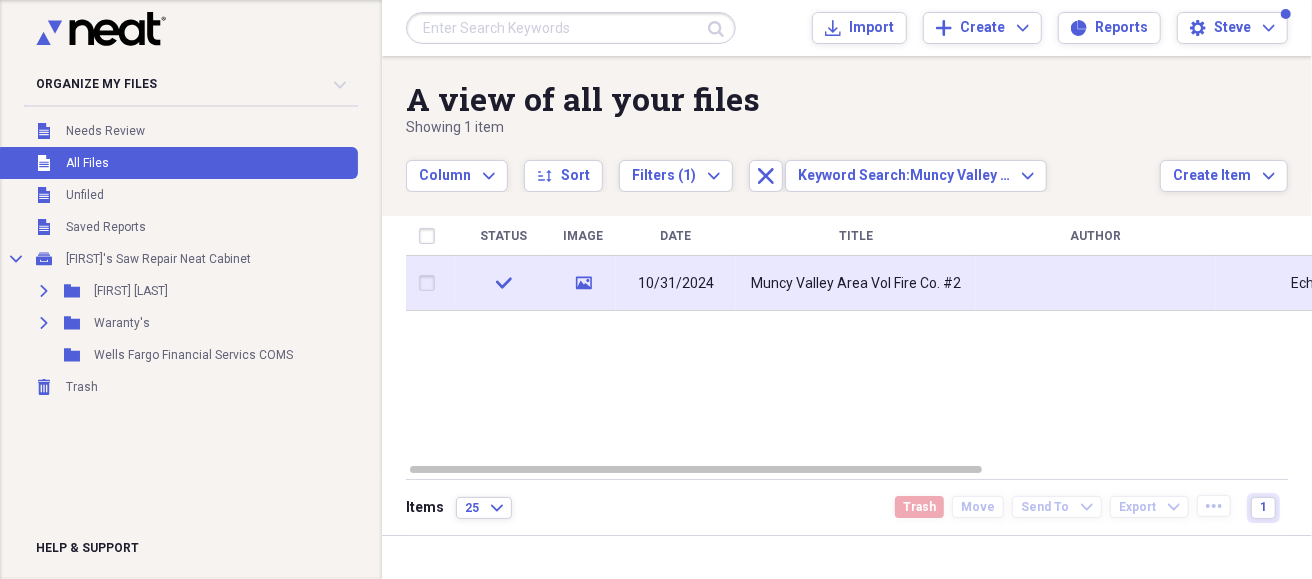 click on "Muncy Valley Area Vol Fire Co.  #2" at bounding box center [856, 284] 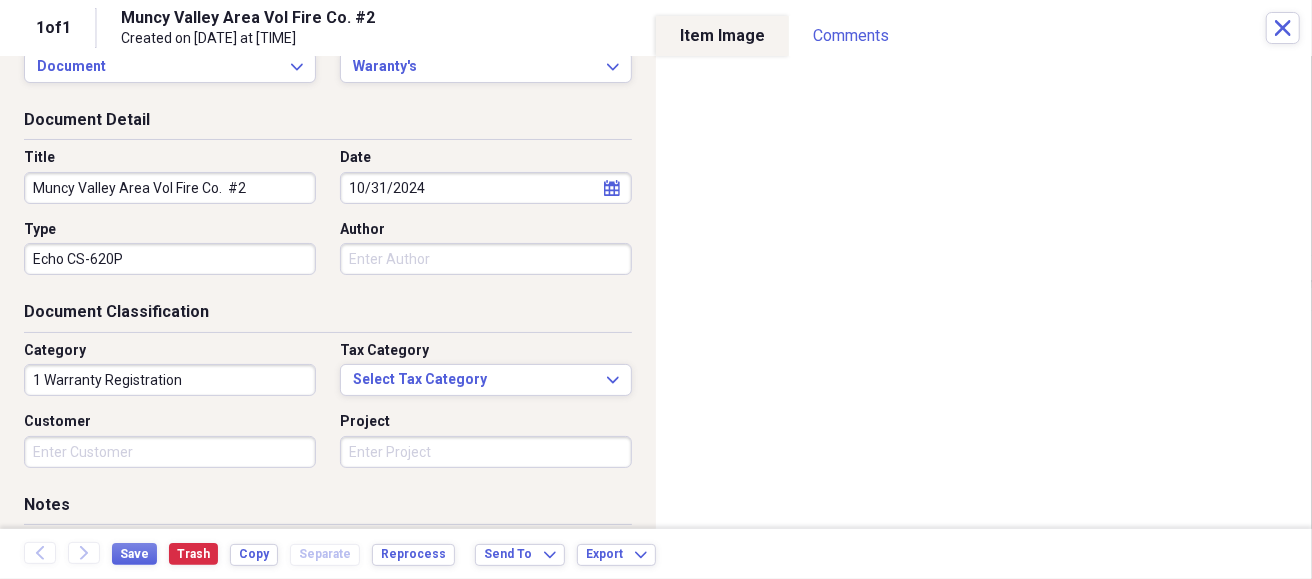 scroll, scrollTop: 0, scrollLeft: 0, axis: both 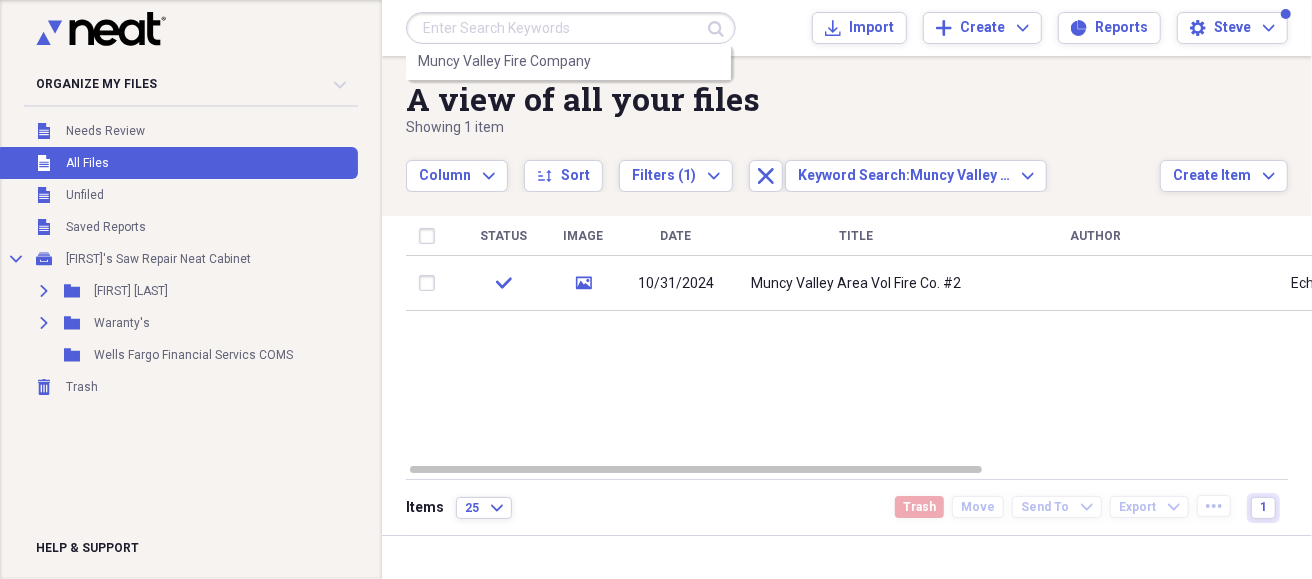click at bounding box center (571, 28) 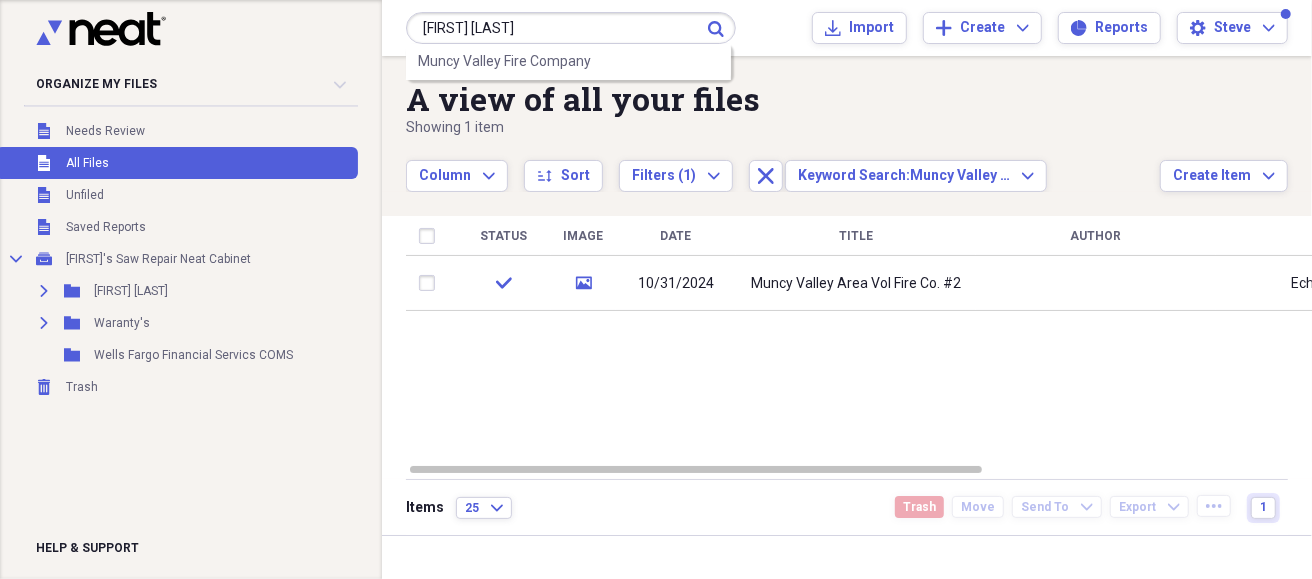 type on "[FIRST] [LAST]" 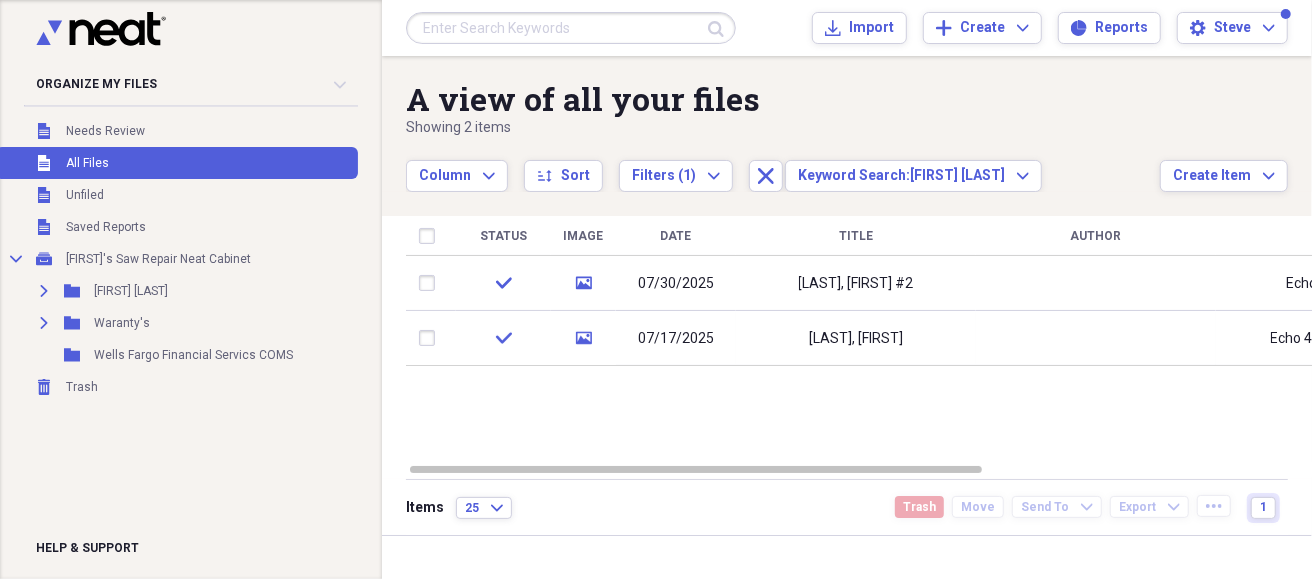 click on "Status Image Date Title Author Type Category Source Folder check media [DATE] [LAST], [FIRST] #2 [PRODUCT] 1 Warranty Registration Import Waranty's check media [DATE] [LAST], [FIRST] [PRODUCT] 1 Warranty Registration Import Waranty's" at bounding box center (863, 339) 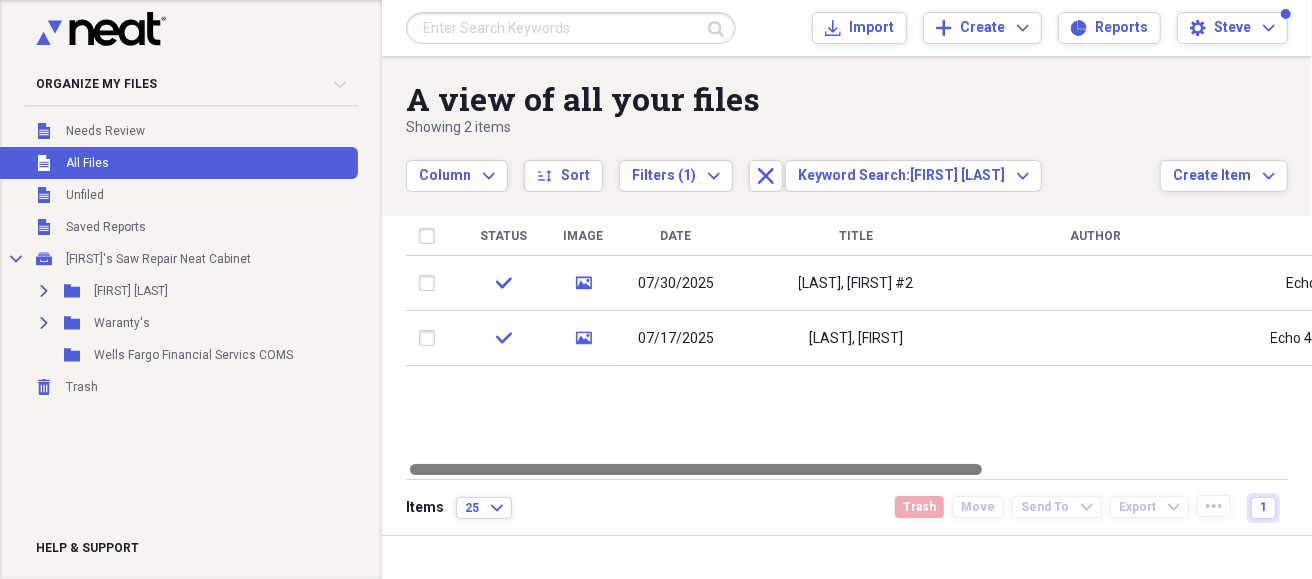 drag, startPoint x: 833, startPoint y: 470, endPoint x: 613, endPoint y: 476, distance: 220.0818 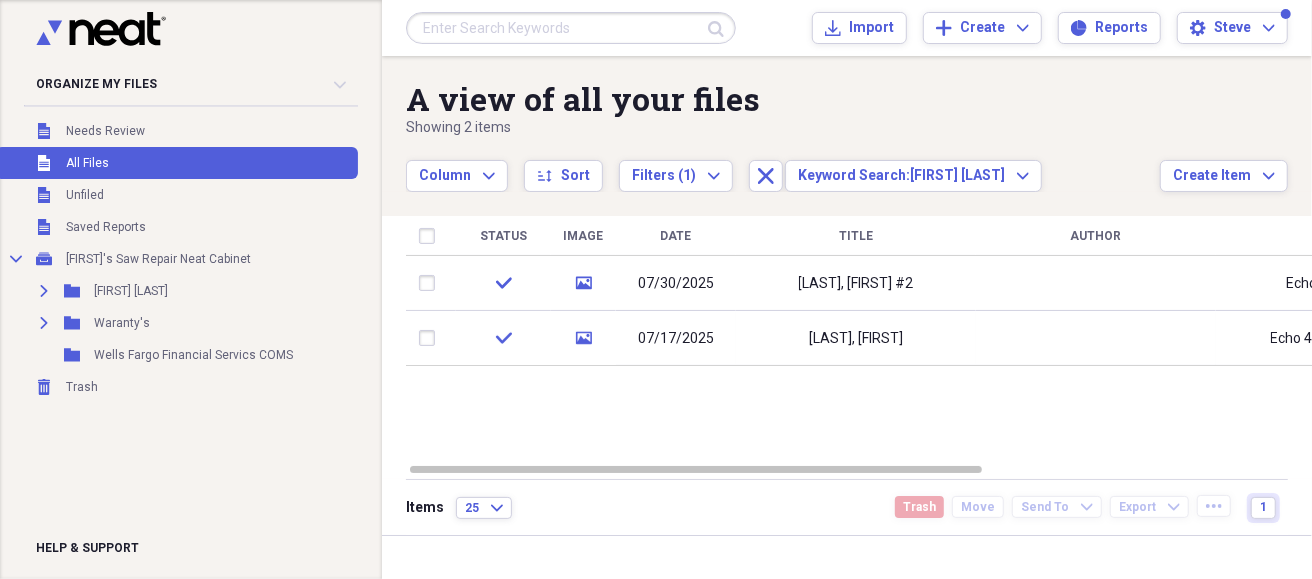 click on "Settings [FIRST]" at bounding box center [847, 28] 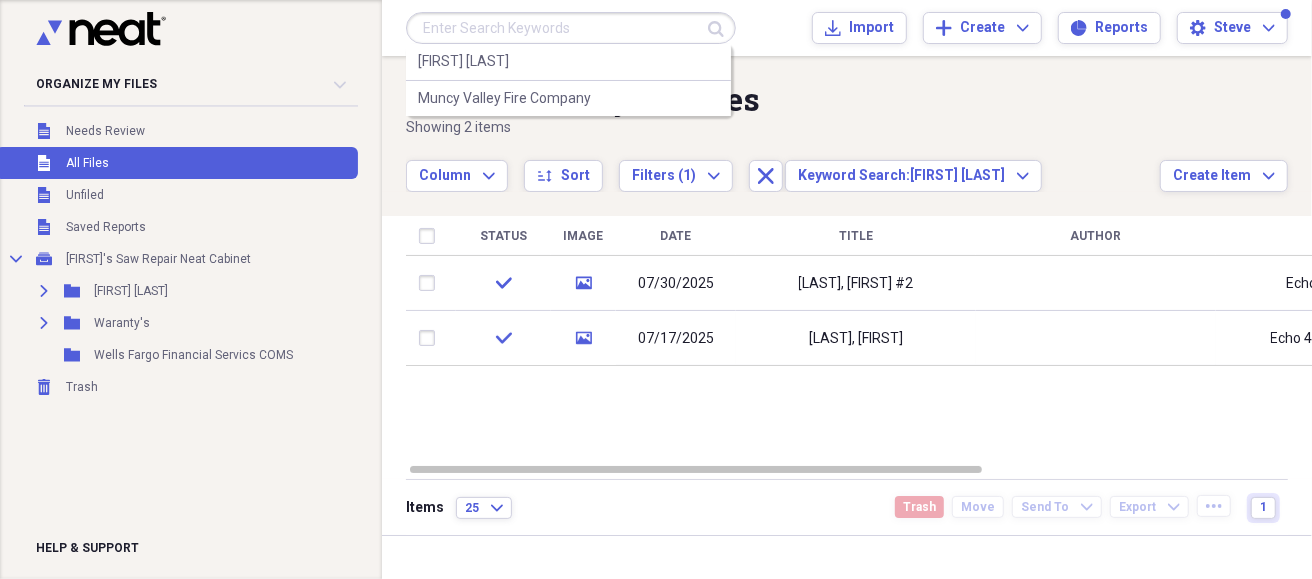 click at bounding box center (571, 28) 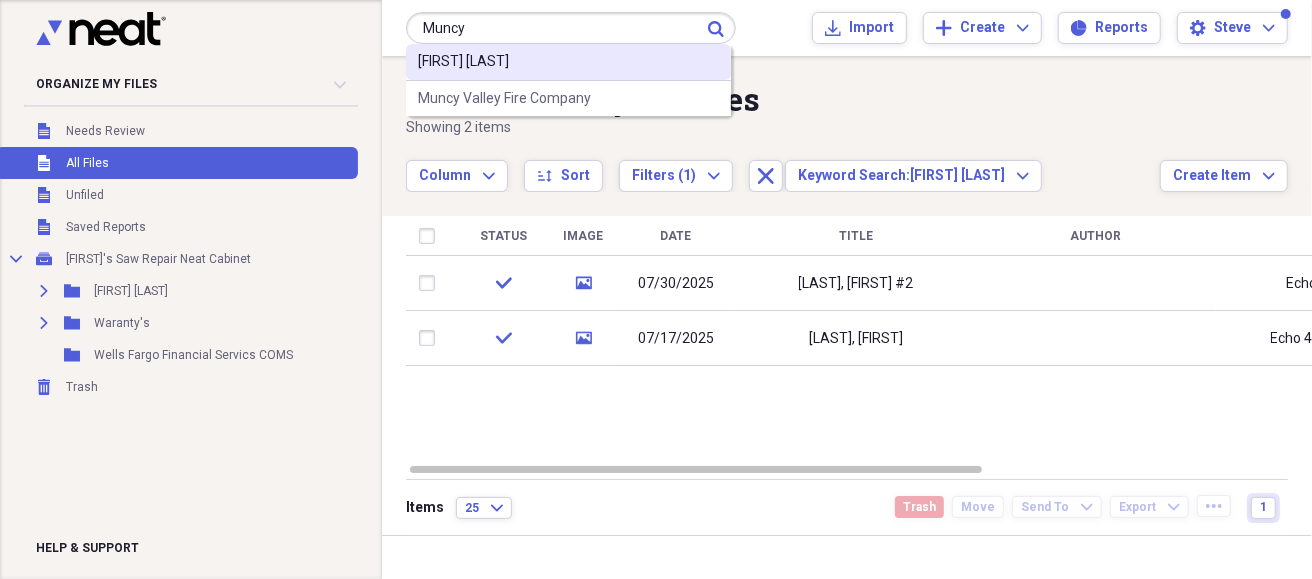 type on "Muncy" 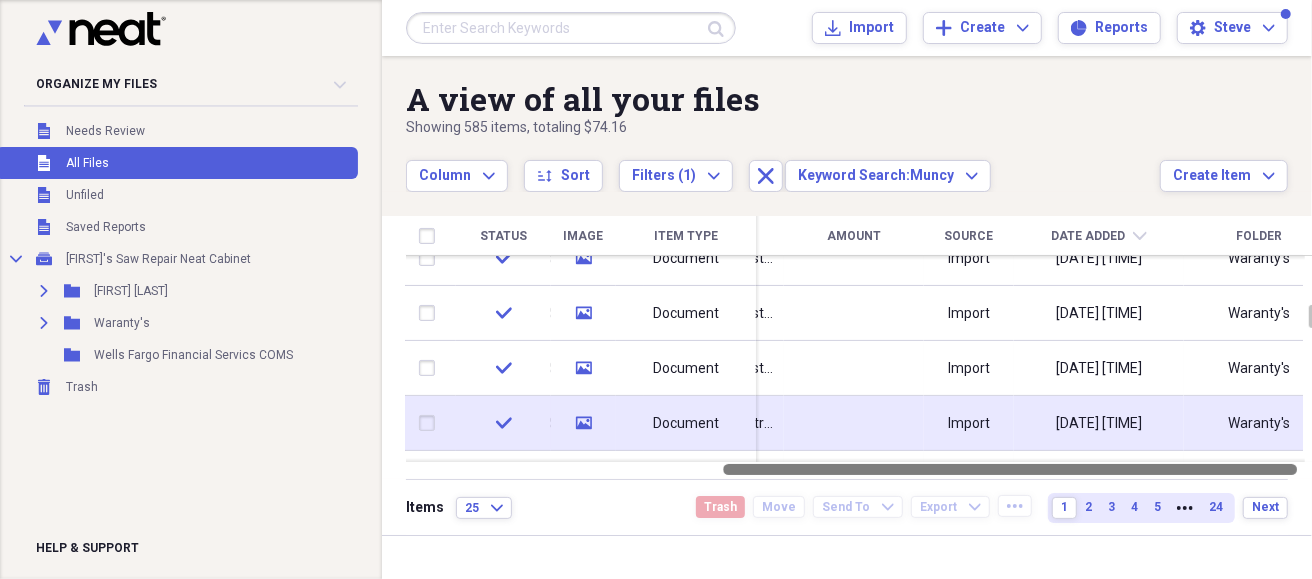 drag, startPoint x: 820, startPoint y: 473, endPoint x: 1131, endPoint y: 445, distance: 312.2579 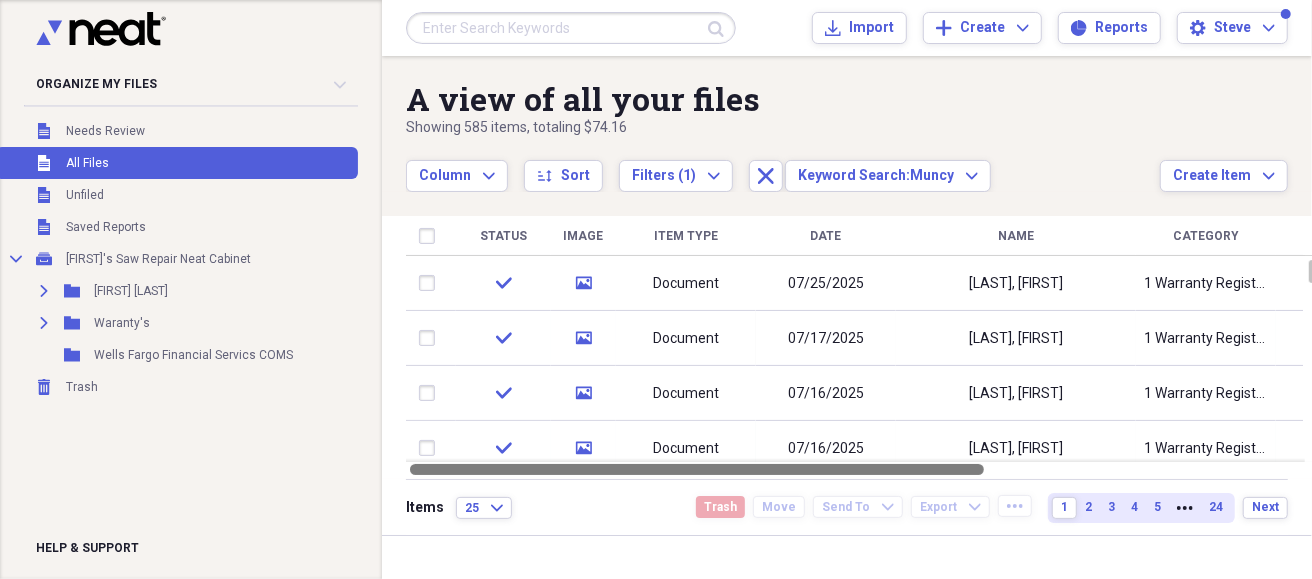 drag, startPoint x: 901, startPoint y: 469, endPoint x: 504, endPoint y: 466, distance: 397.01132 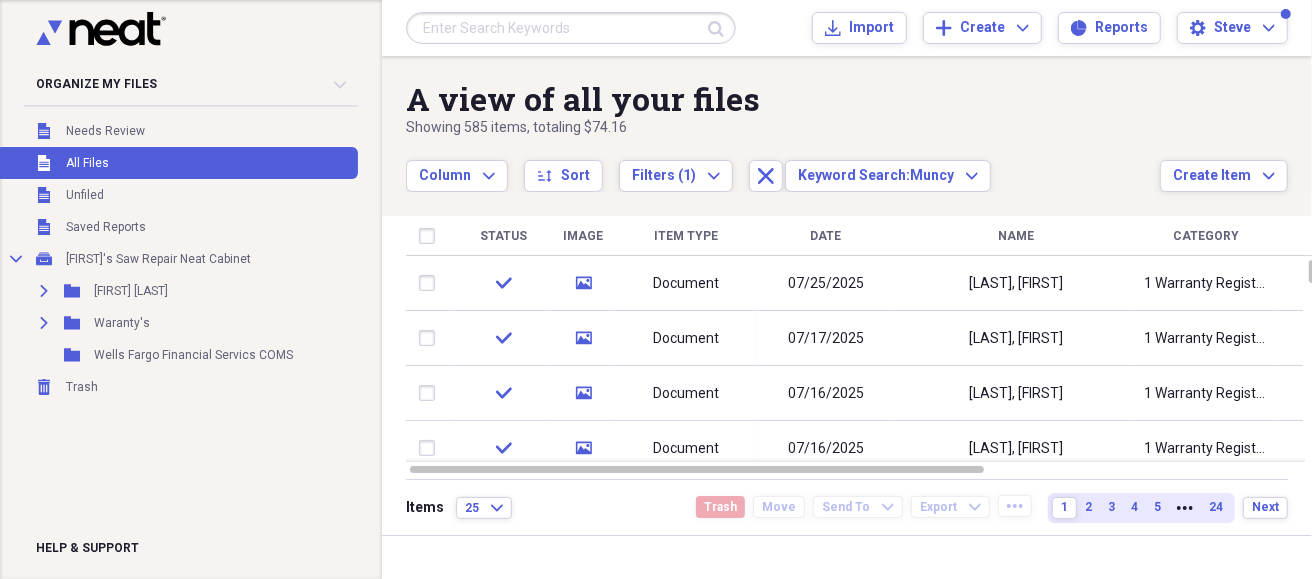 click at bounding box center [571, 28] 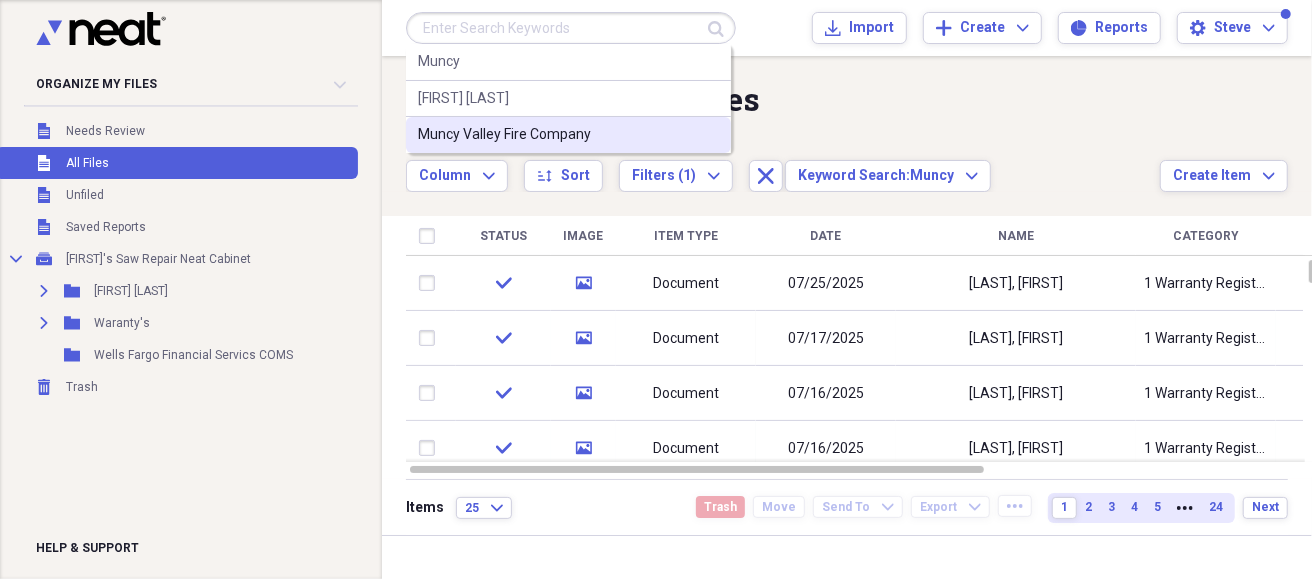 click on "Muncy Valley Fire Company" at bounding box center (568, 135) 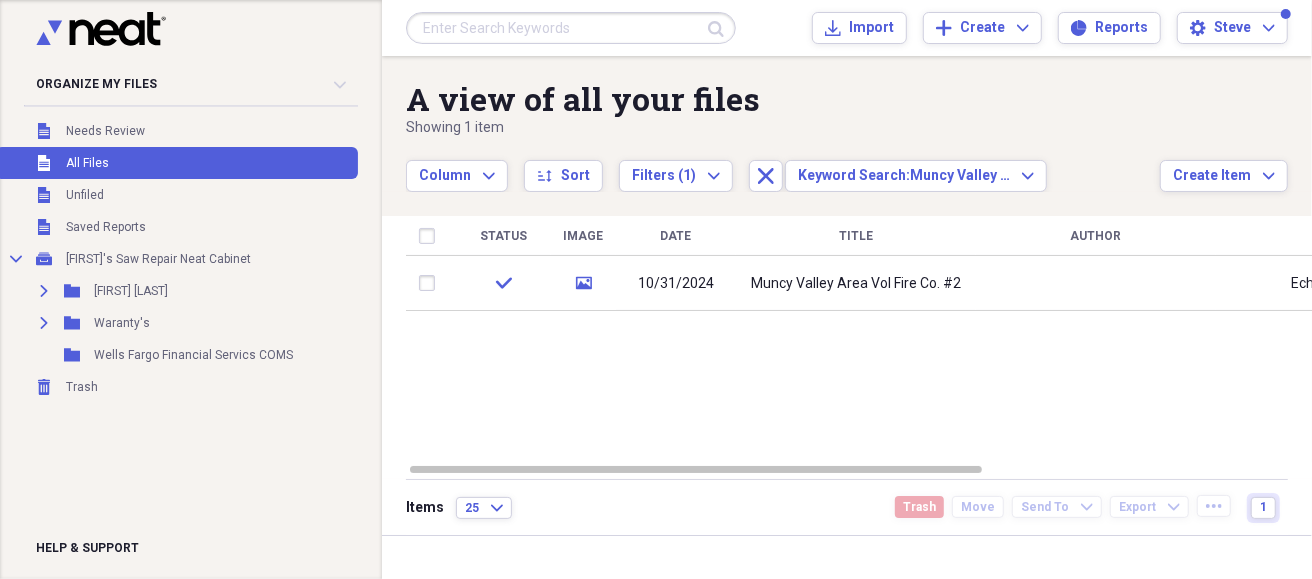 click on "Column Expand" at bounding box center [457, 165] 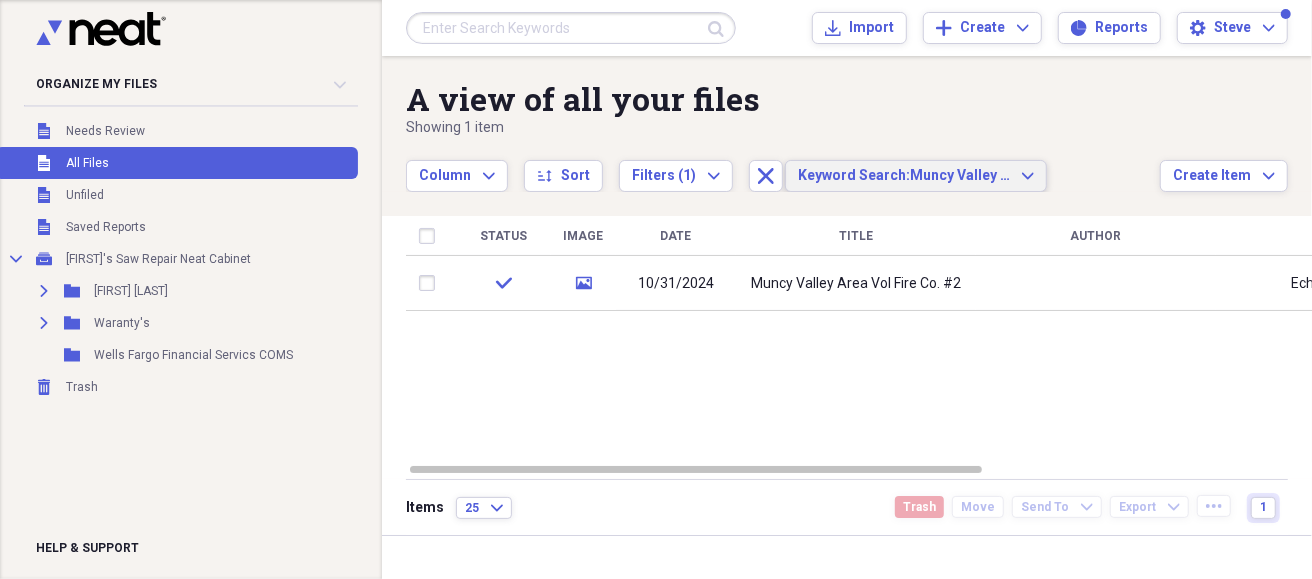 click on "Keyword Search:  Muncy Valley Fire Company" at bounding box center (904, 176) 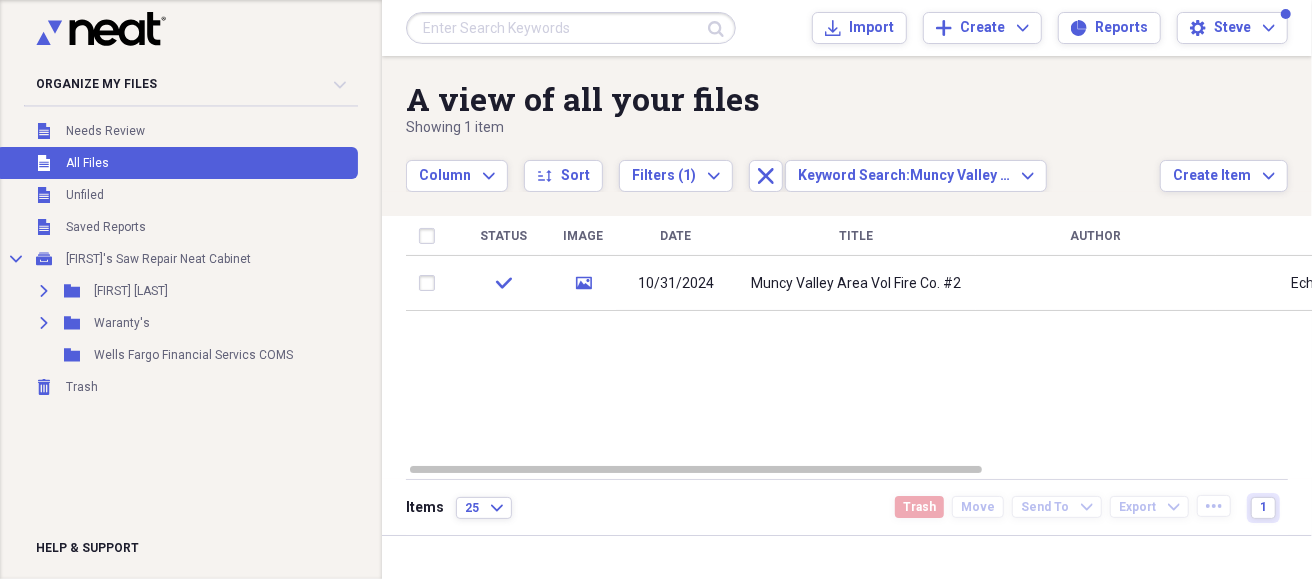 click at bounding box center [571, 28] 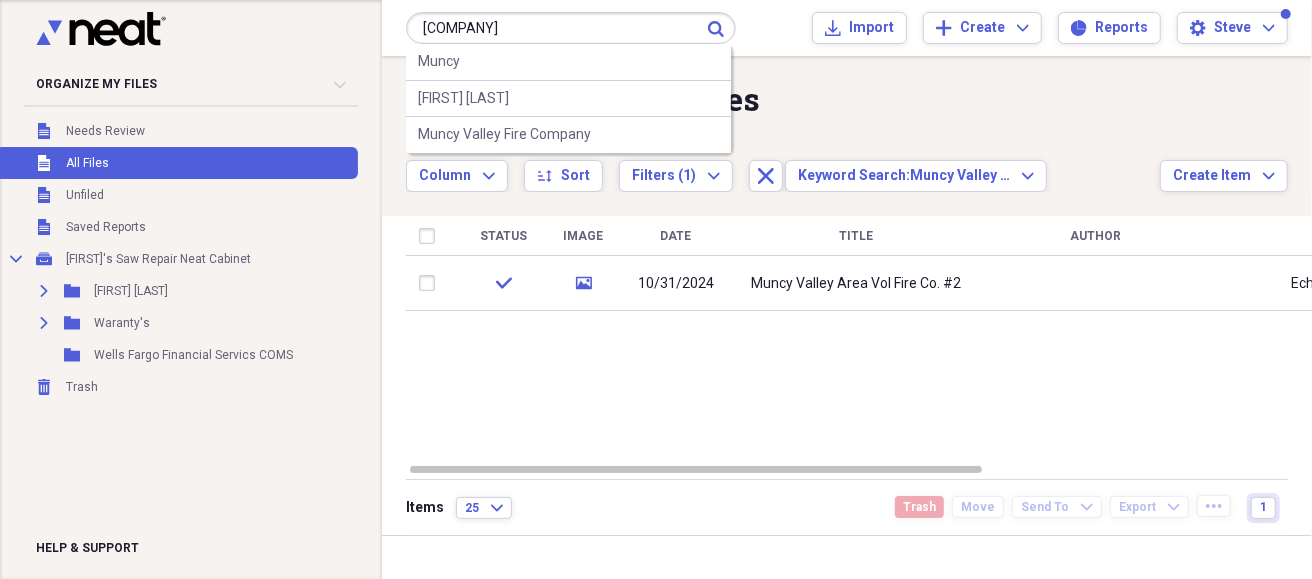 type on "[COMPANY]" 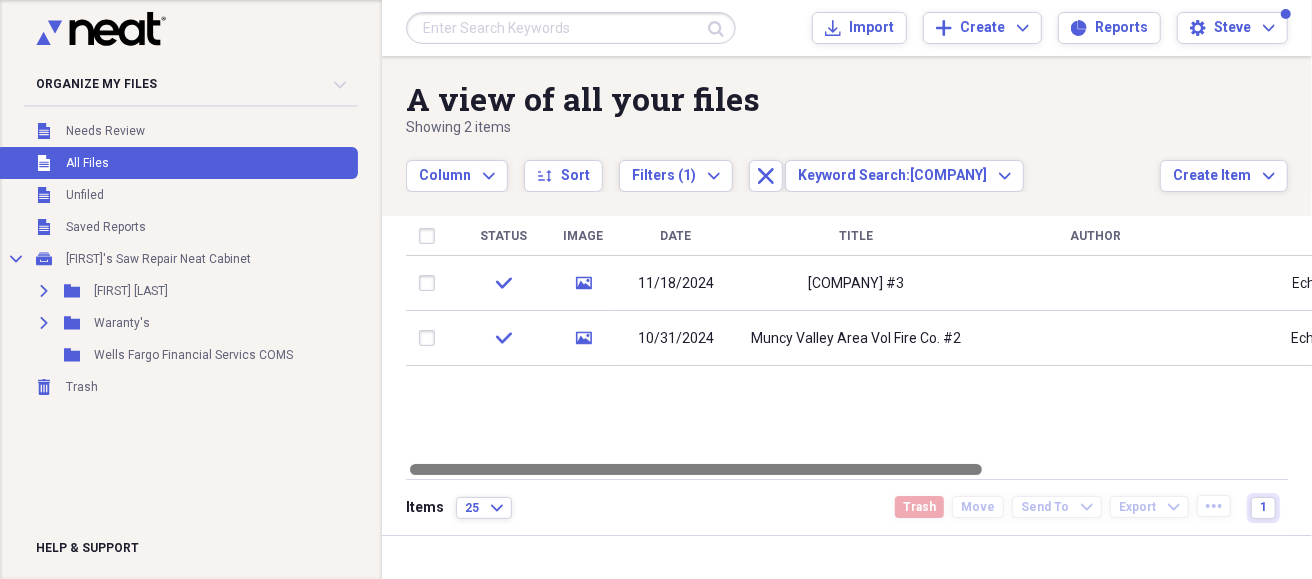 drag, startPoint x: 640, startPoint y: 474, endPoint x: 377, endPoint y: 606, distance: 294.26688 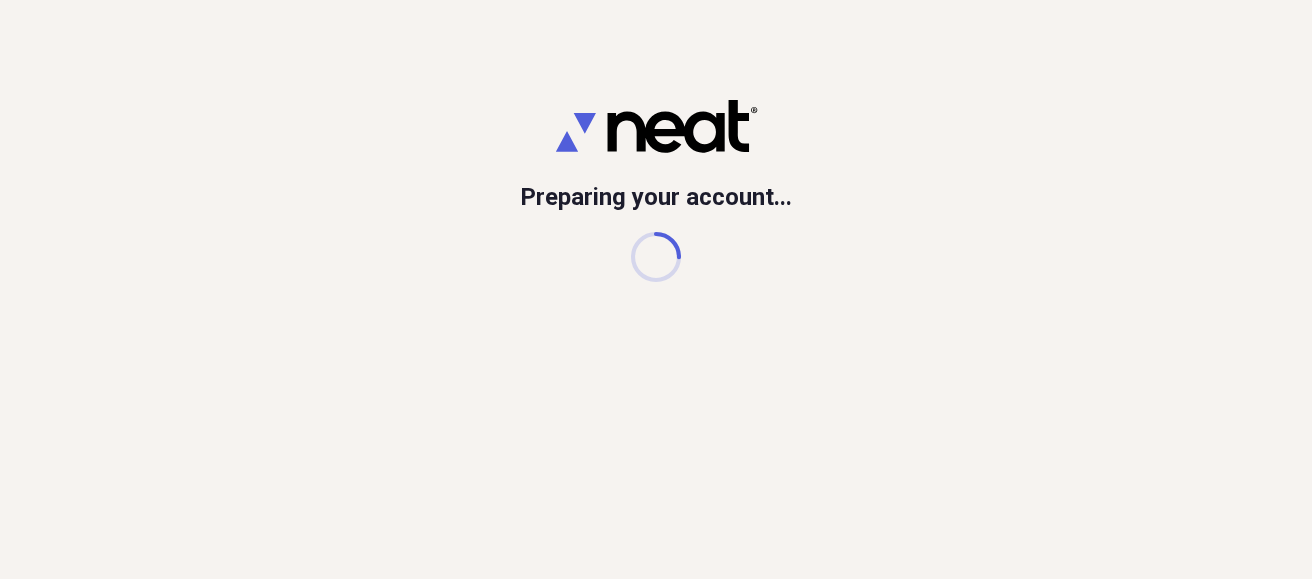 scroll, scrollTop: 0, scrollLeft: 0, axis: both 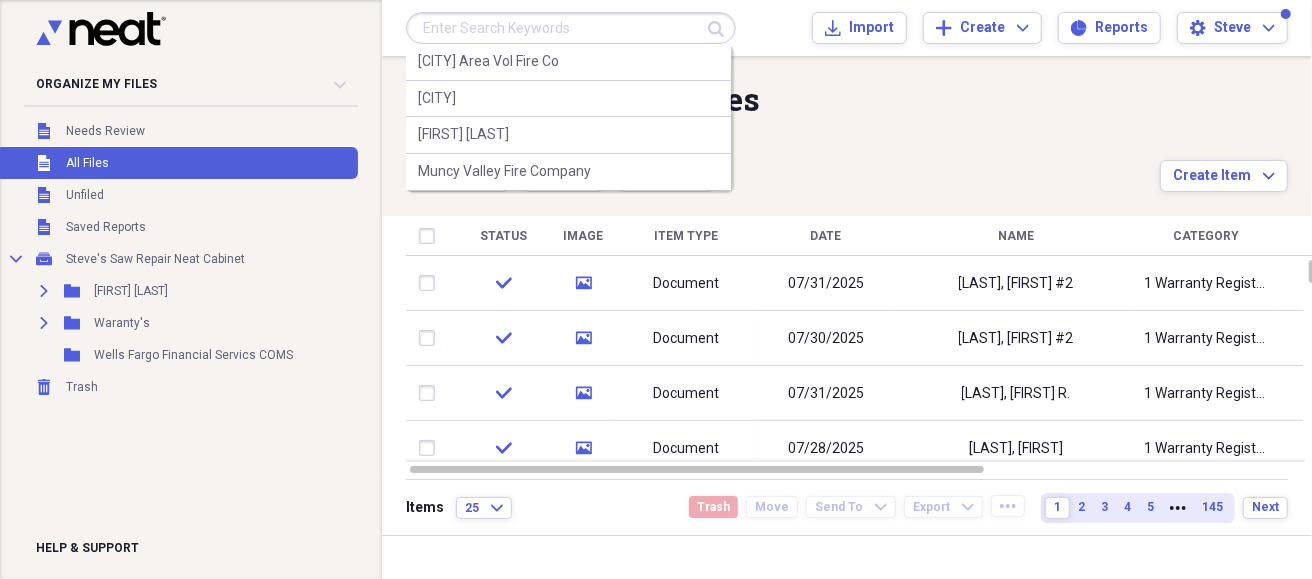 click at bounding box center (571, 28) 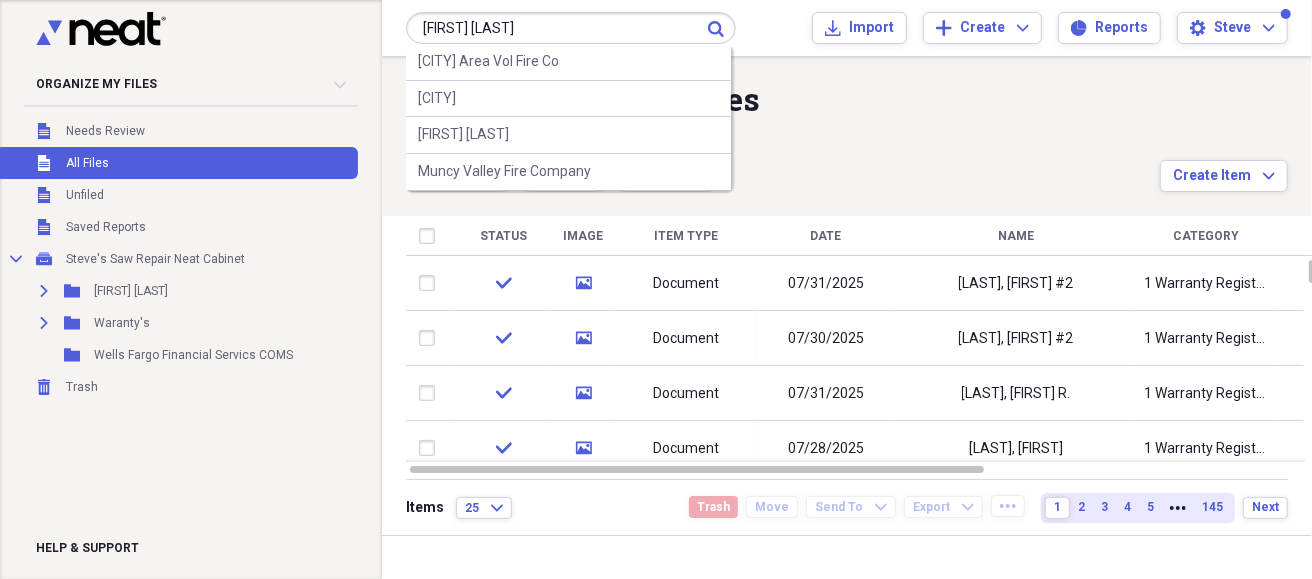 type on "[FIRST] [LAST]" 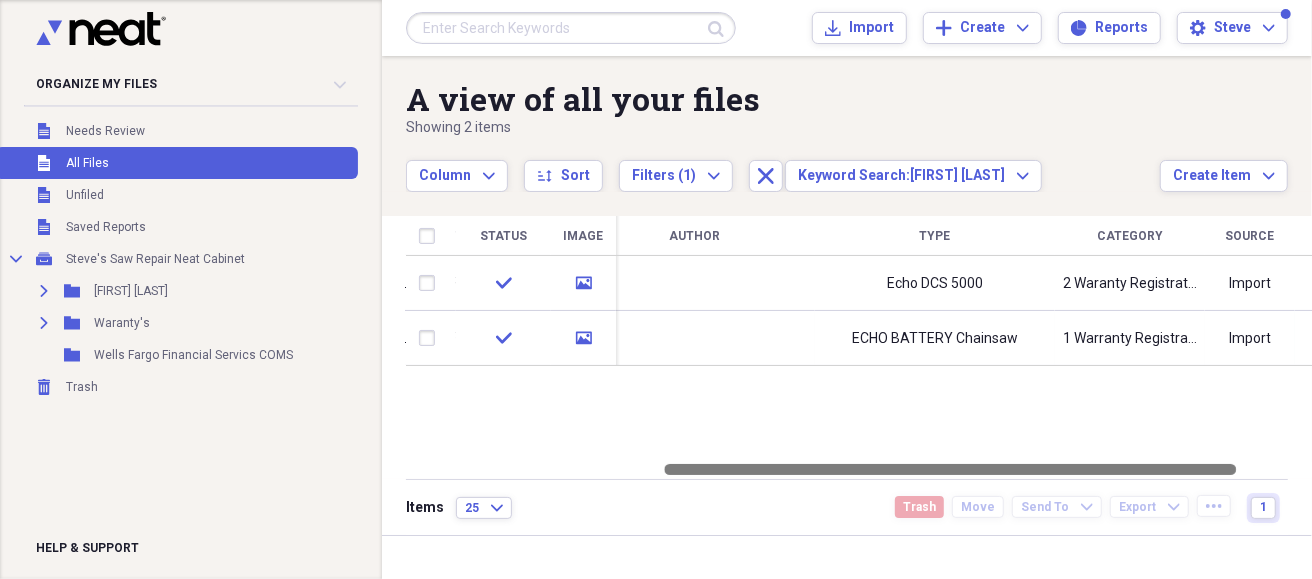 drag, startPoint x: 942, startPoint y: 461, endPoint x: 1192, endPoint y: 488, distance: 251.45377 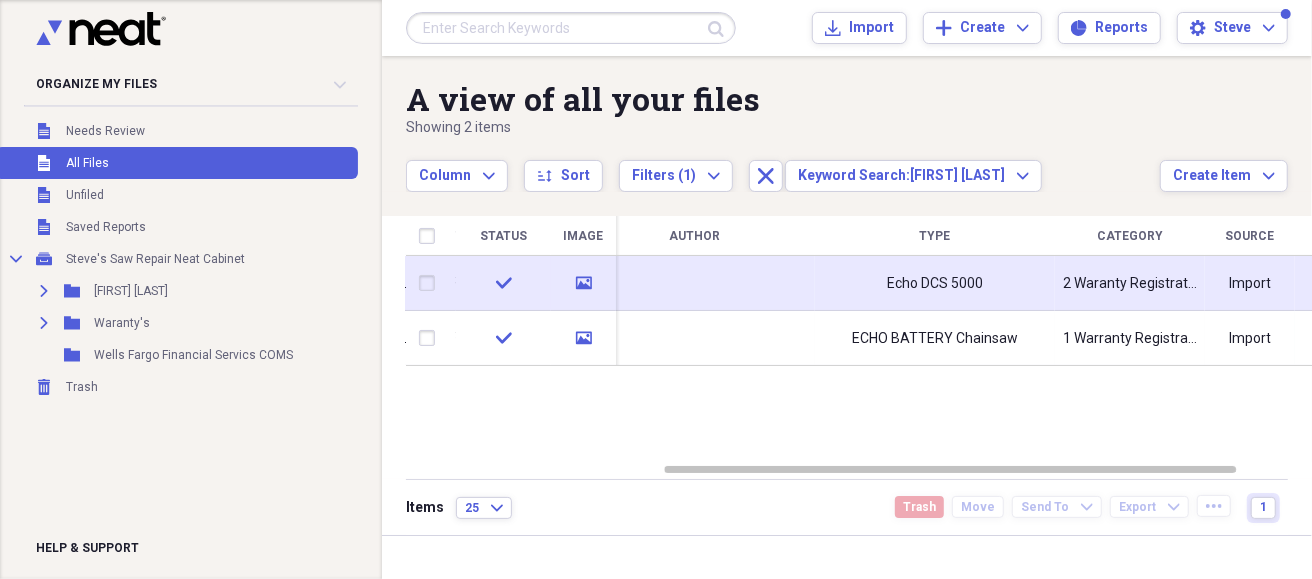 click on "Echo DCS 5000" at bounding box center (935, 284) 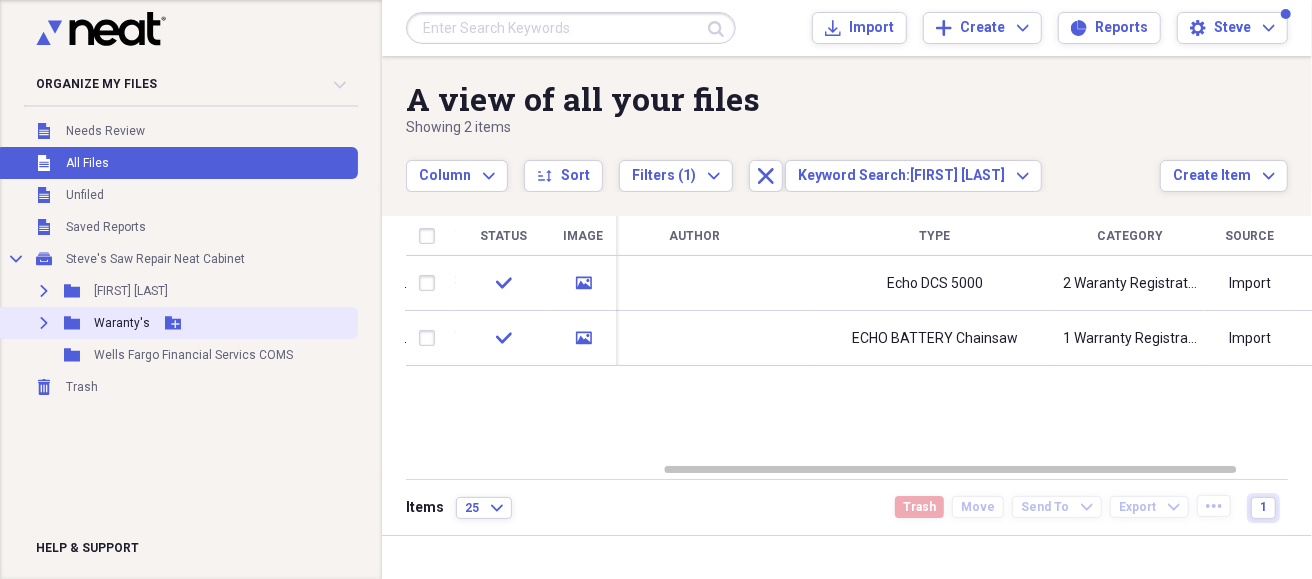 click on "Waranty's" at bounding box center [122, 323] 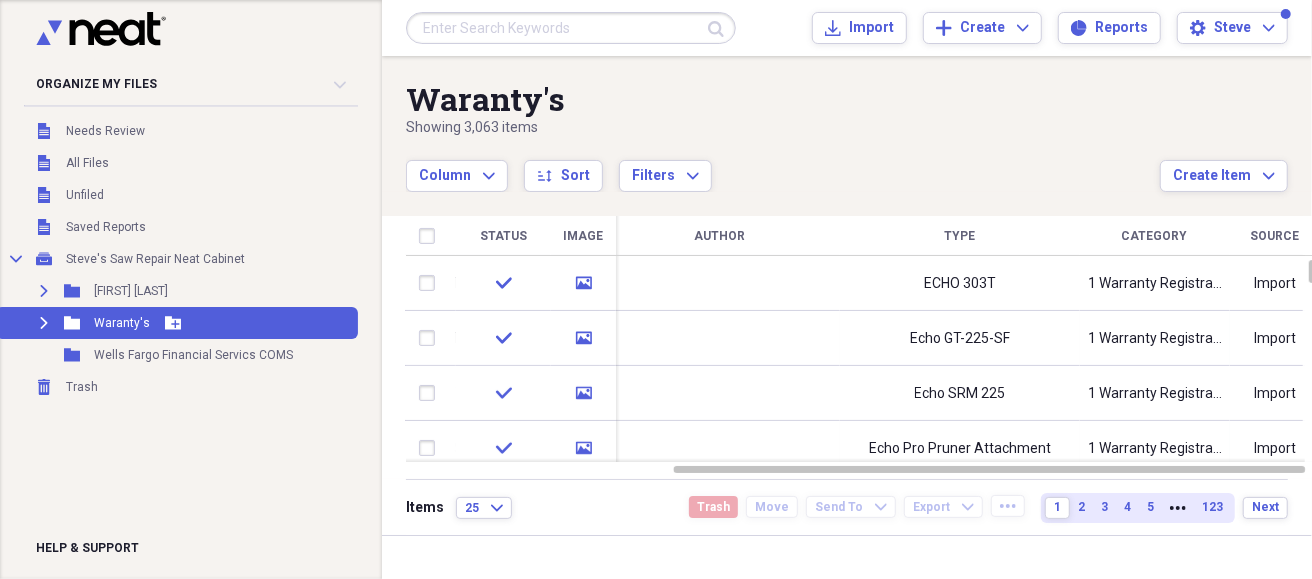 click on "Waranty's" at bounding box center [122, 323] 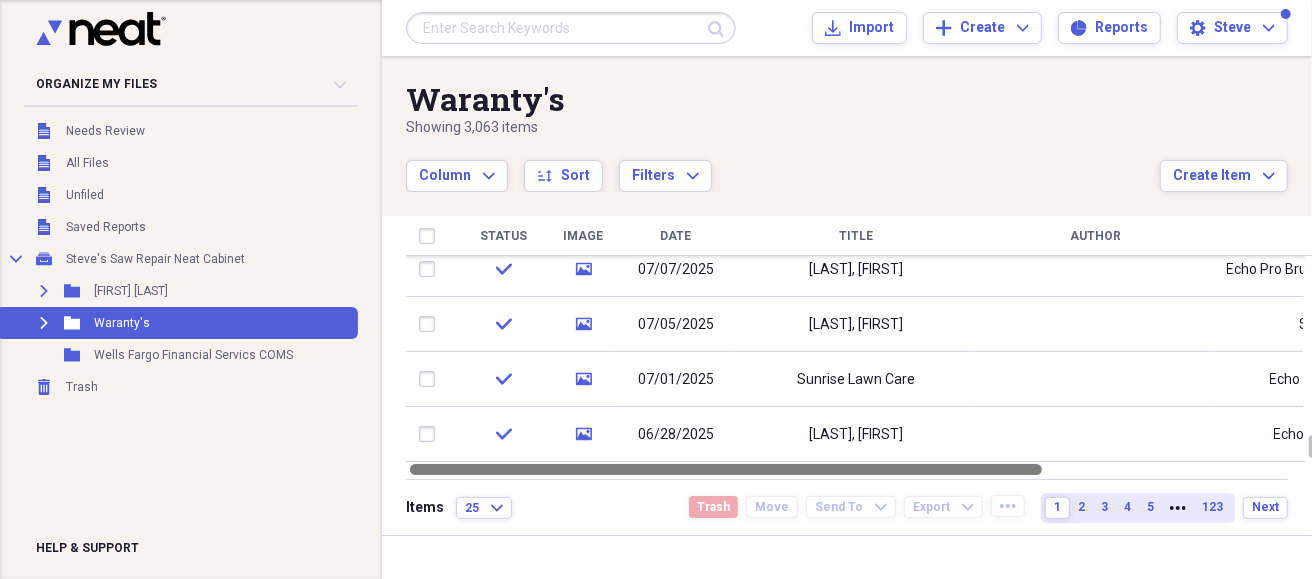 drag, startPoint x: 705, startPoint y: 469, endPoint x: 342, endPoint y: 507, distance: 364.98355 